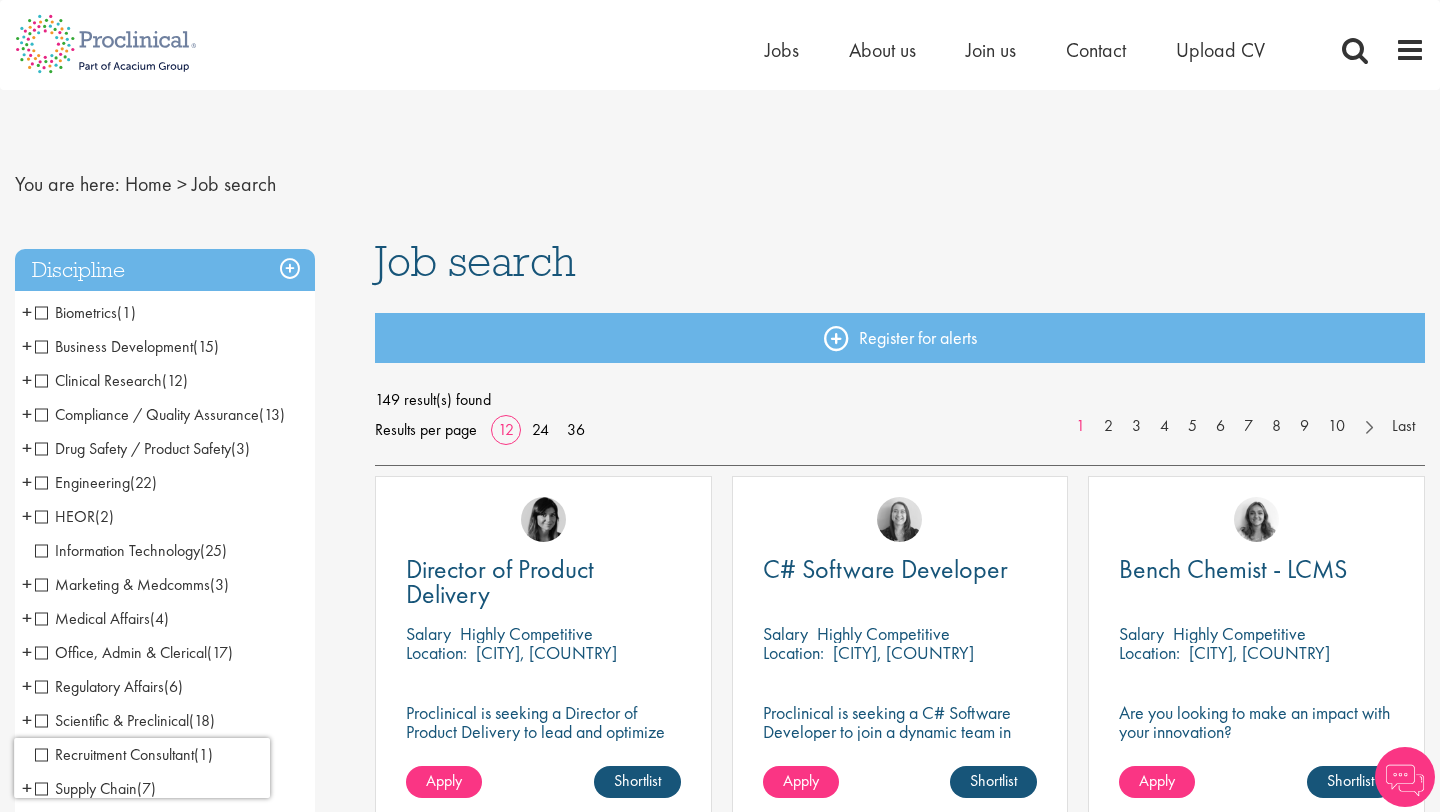 scroll, scrollTop: 0, scrollLeft: 0, axis: both 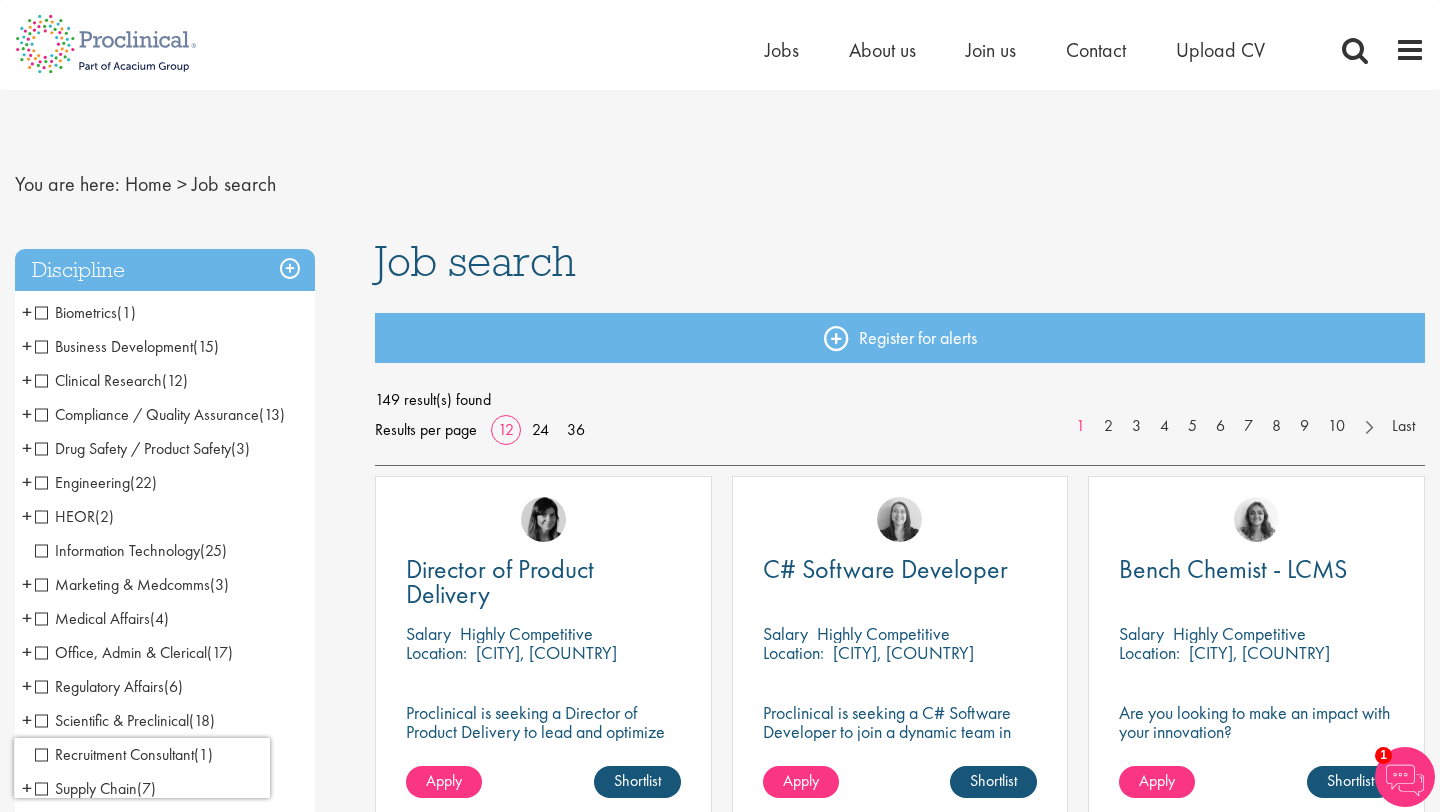 click on "Compliance / Quality Assurance" at bounding box center (147, 414) 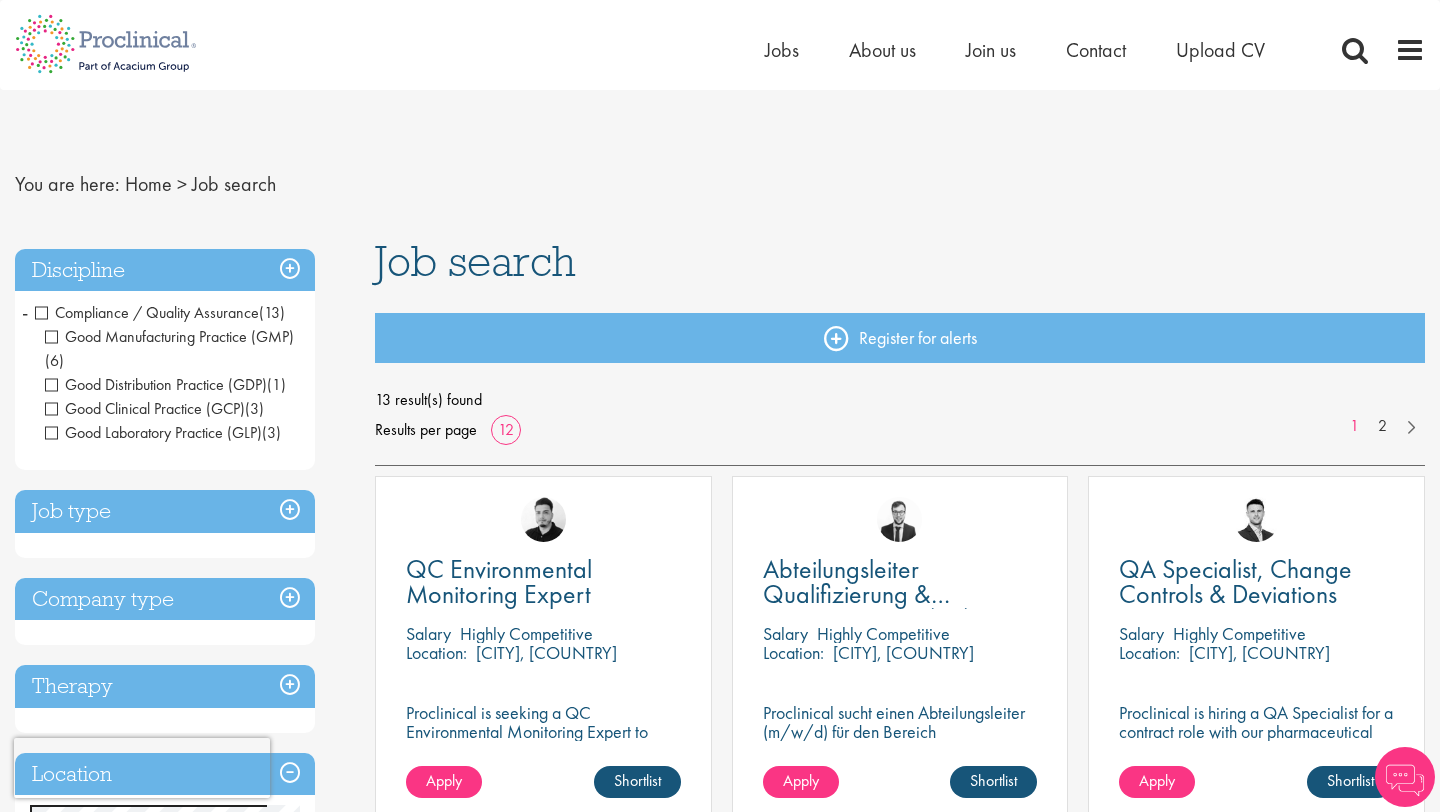 scroll, scrollTop: 0, scrollLeft: 0, axis: both 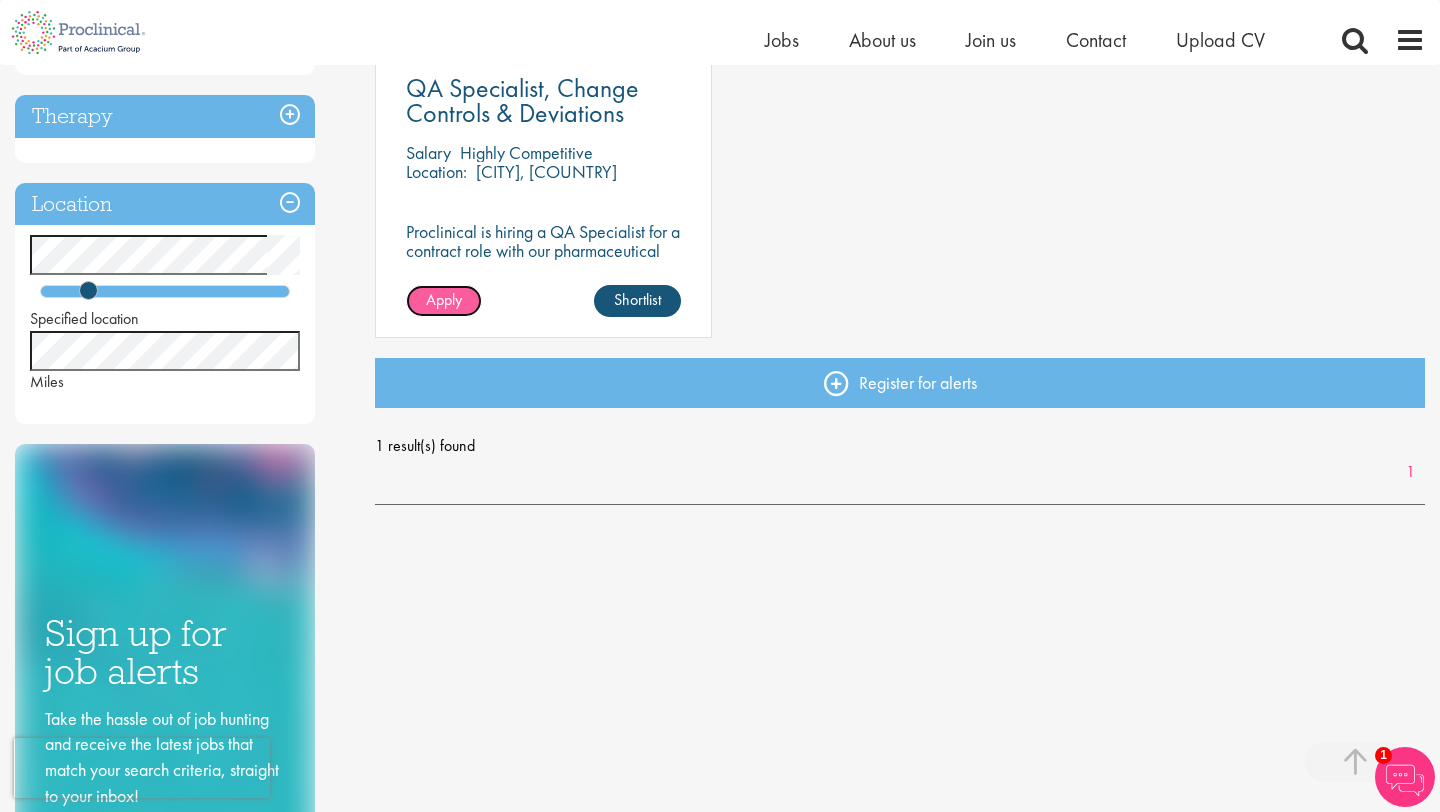 click on "Apply" at bounding box center [444, 299] 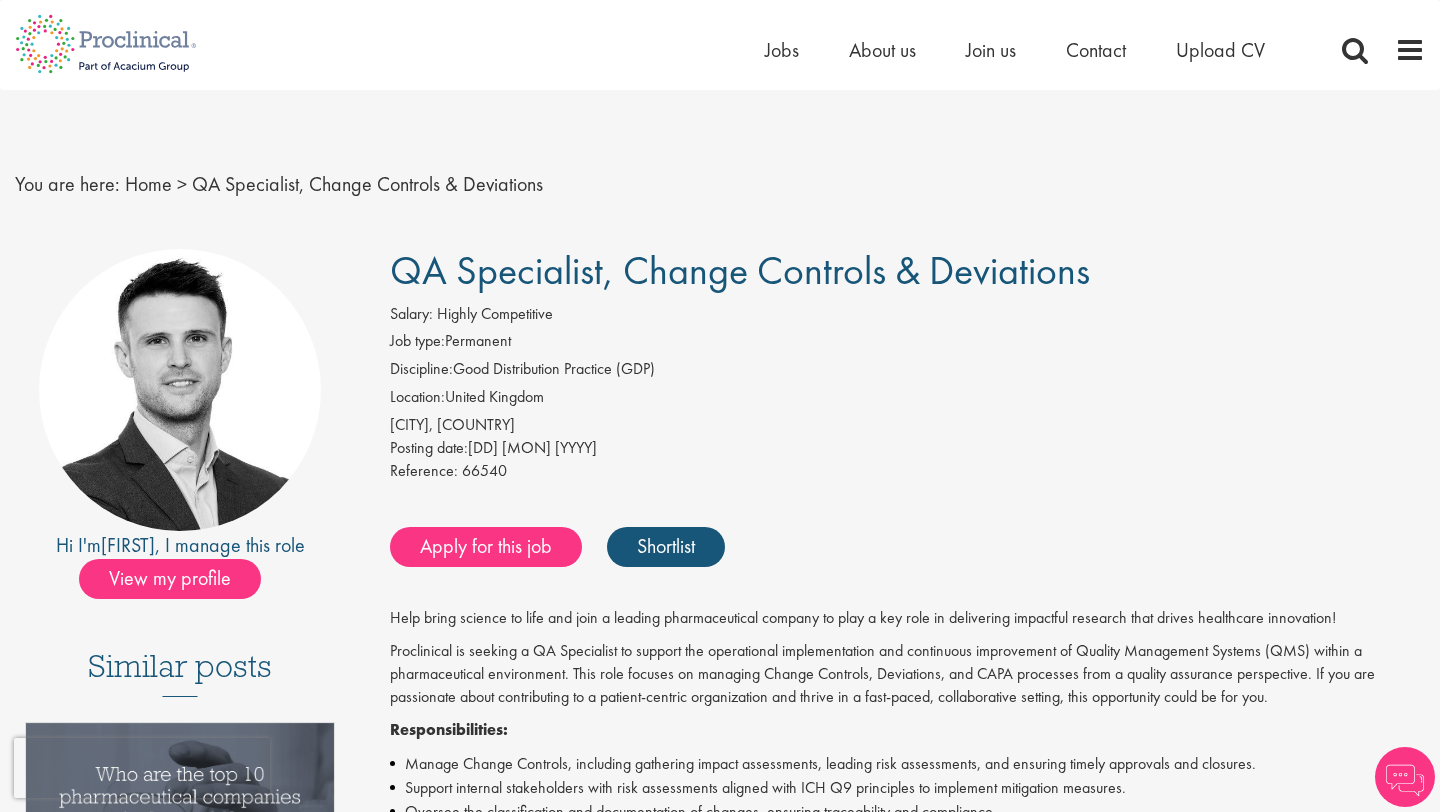 scroll, scrollTop: 0, scrollLeft: 0, axis: both 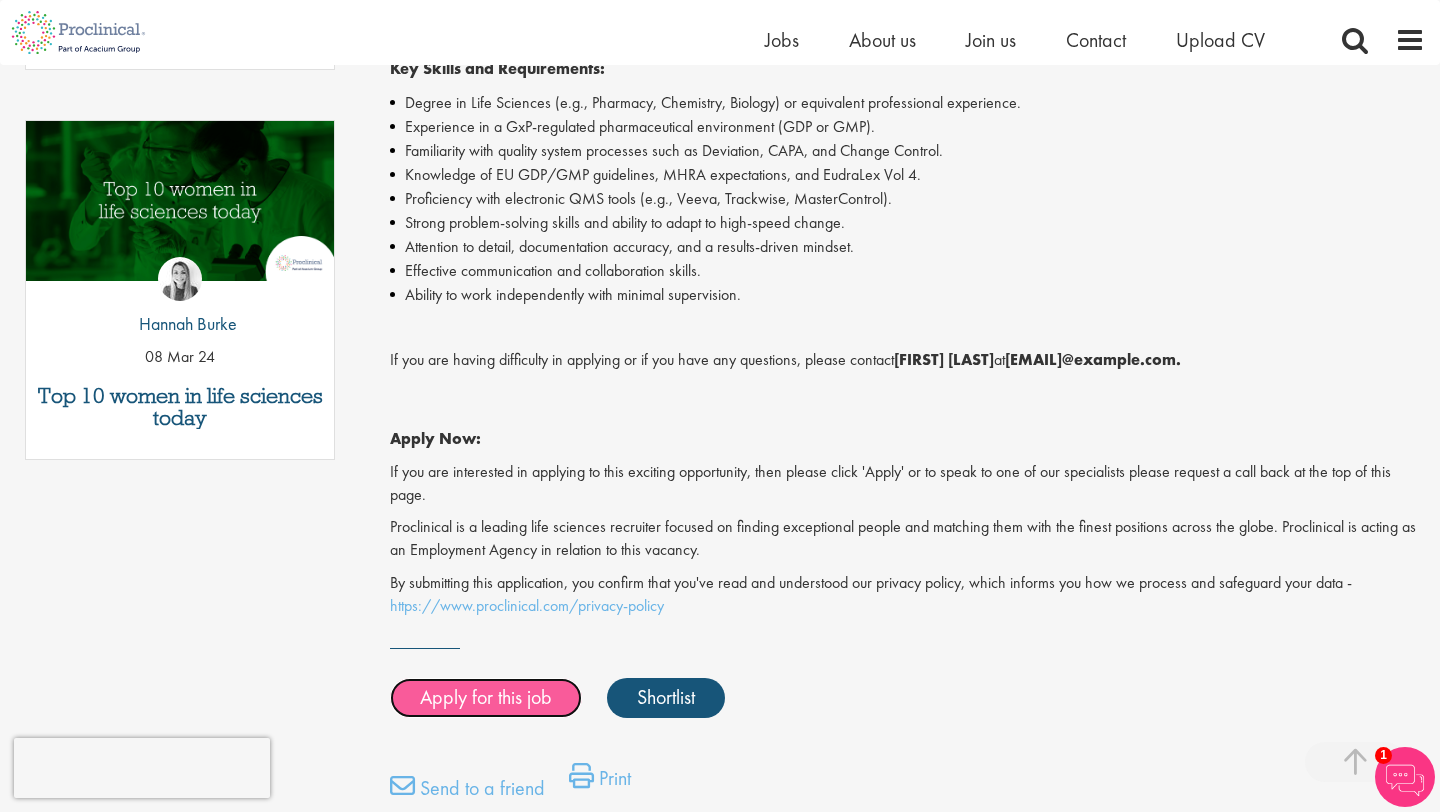 click on "Apply for this job" at bounding box center (486, 698) 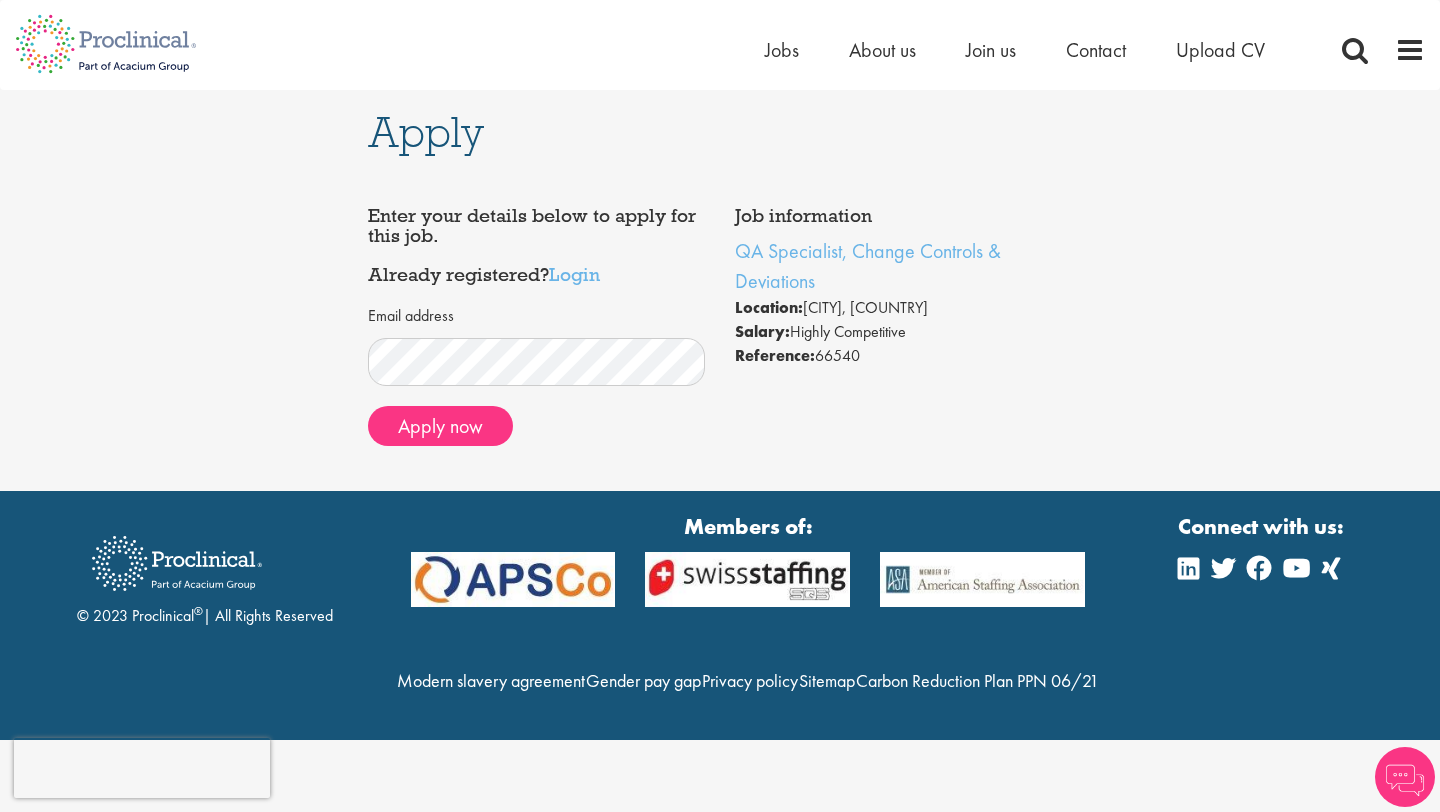 scroll, scrollTop: 0, scrollLeft: 0, axis: both 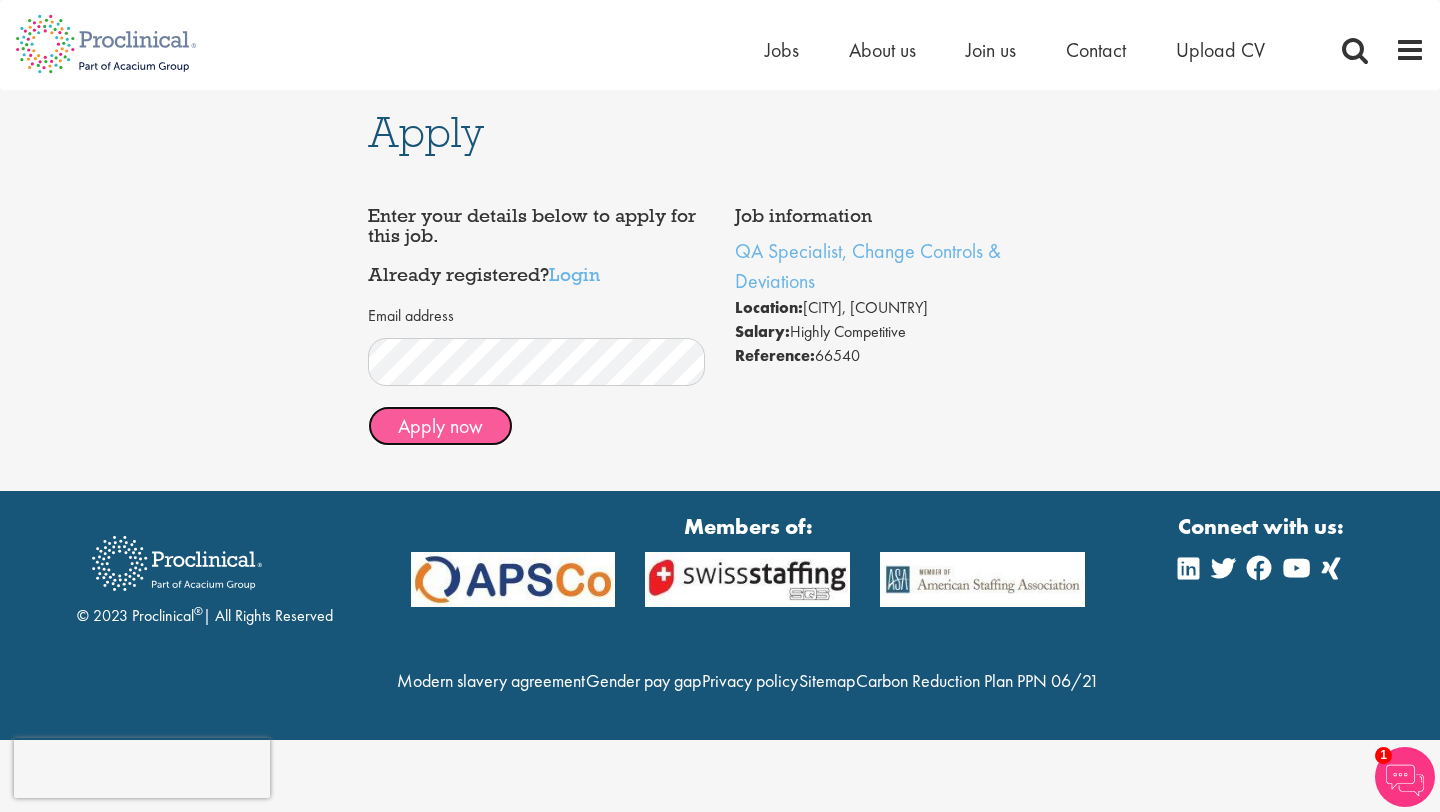 click on "Apply now" at bounding box center (440, 426) 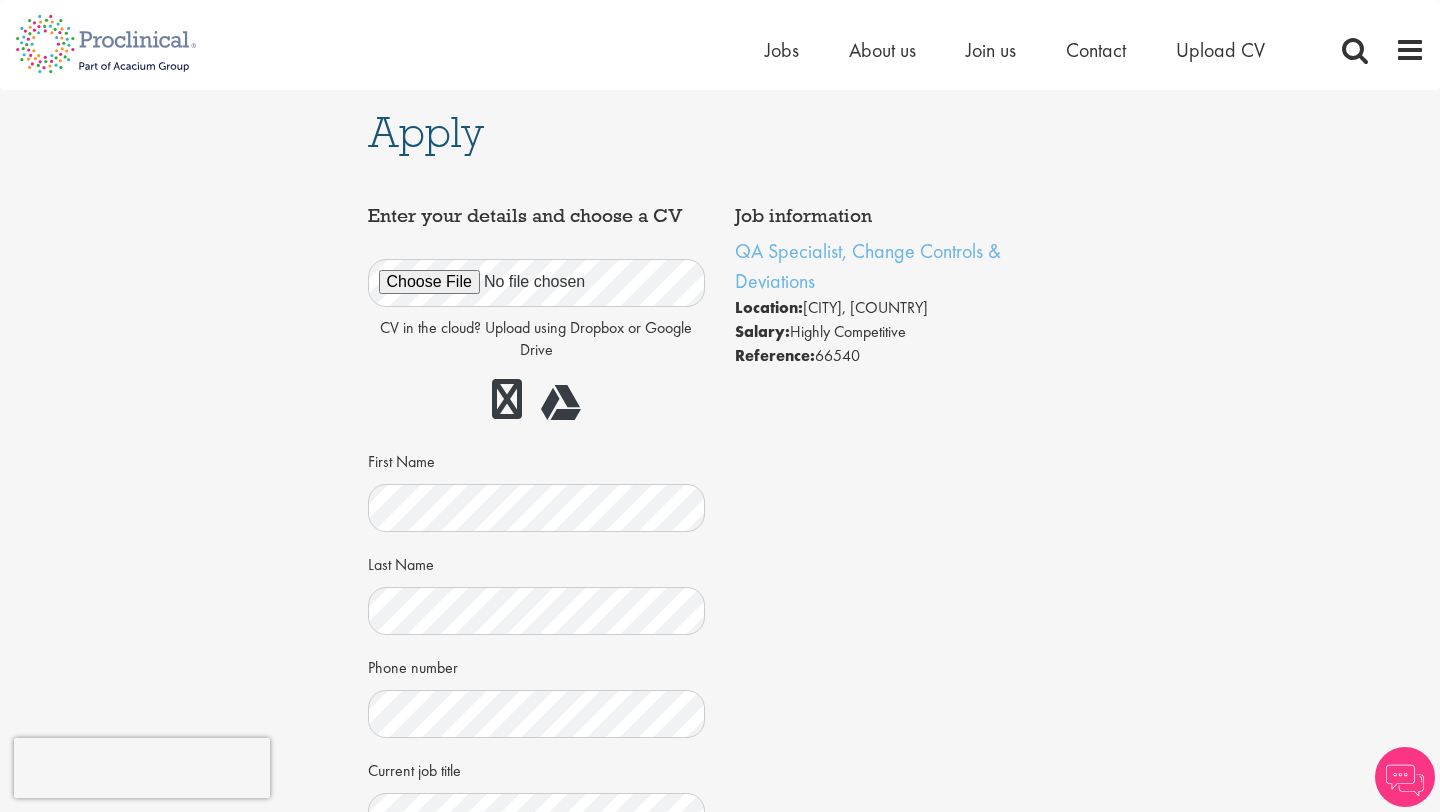 scroll, scrollTop: 0, scrollLeft: 0, axis: both 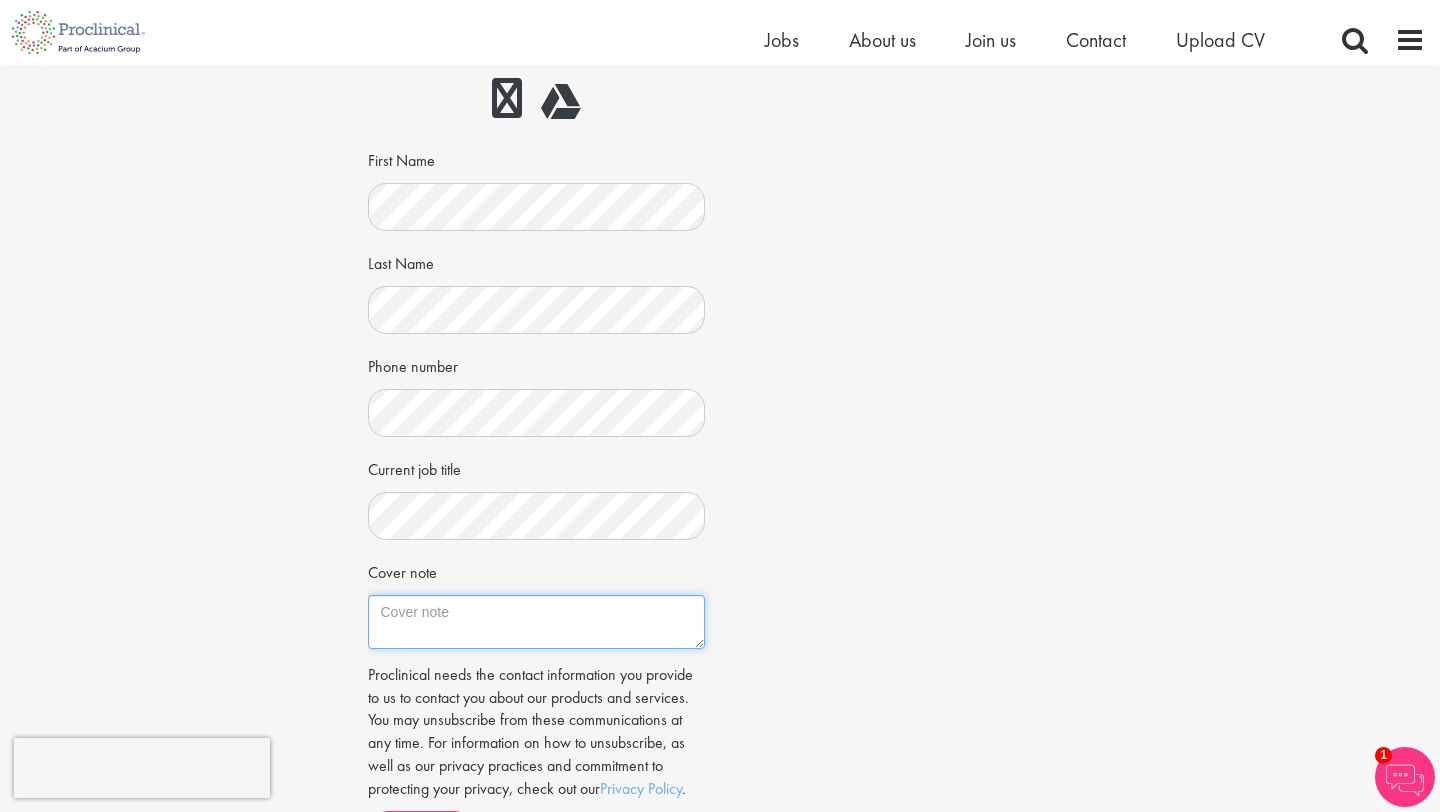 click on "Cover note" at bounding box center (537, 622) 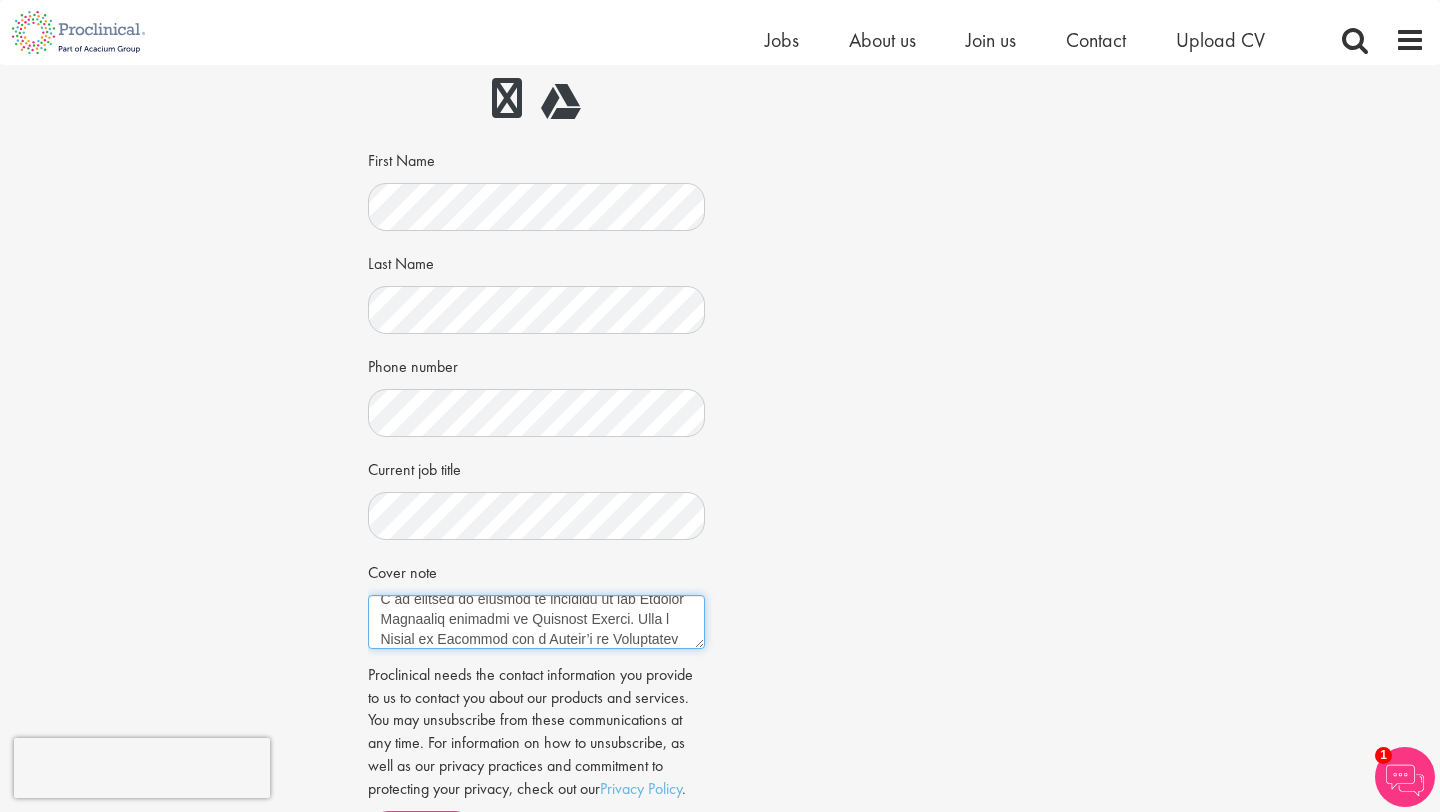scroll, scrollTop: 36, scrollLeft: 0, axis: vertical 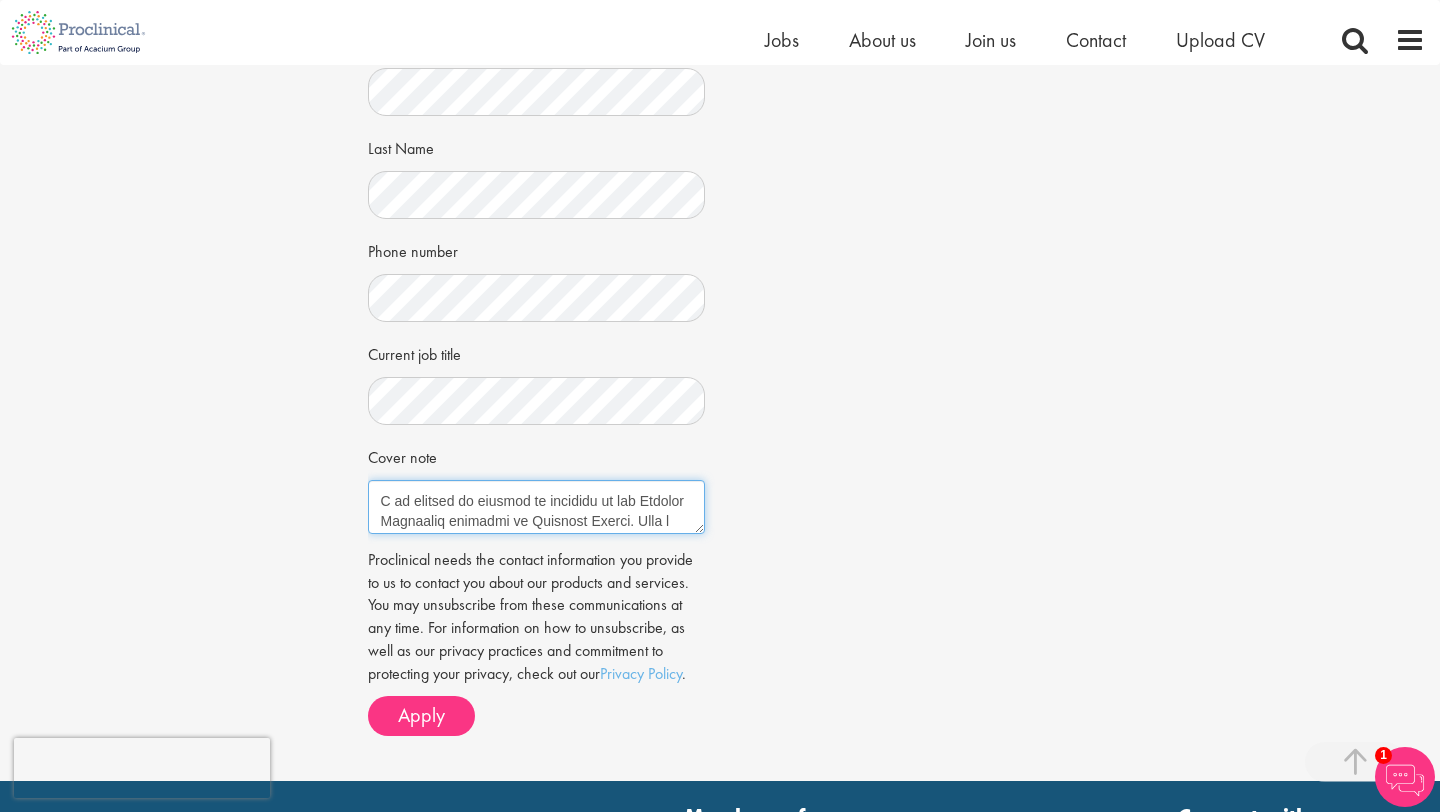 click on "Cover note" at bounding box center (537, 507) 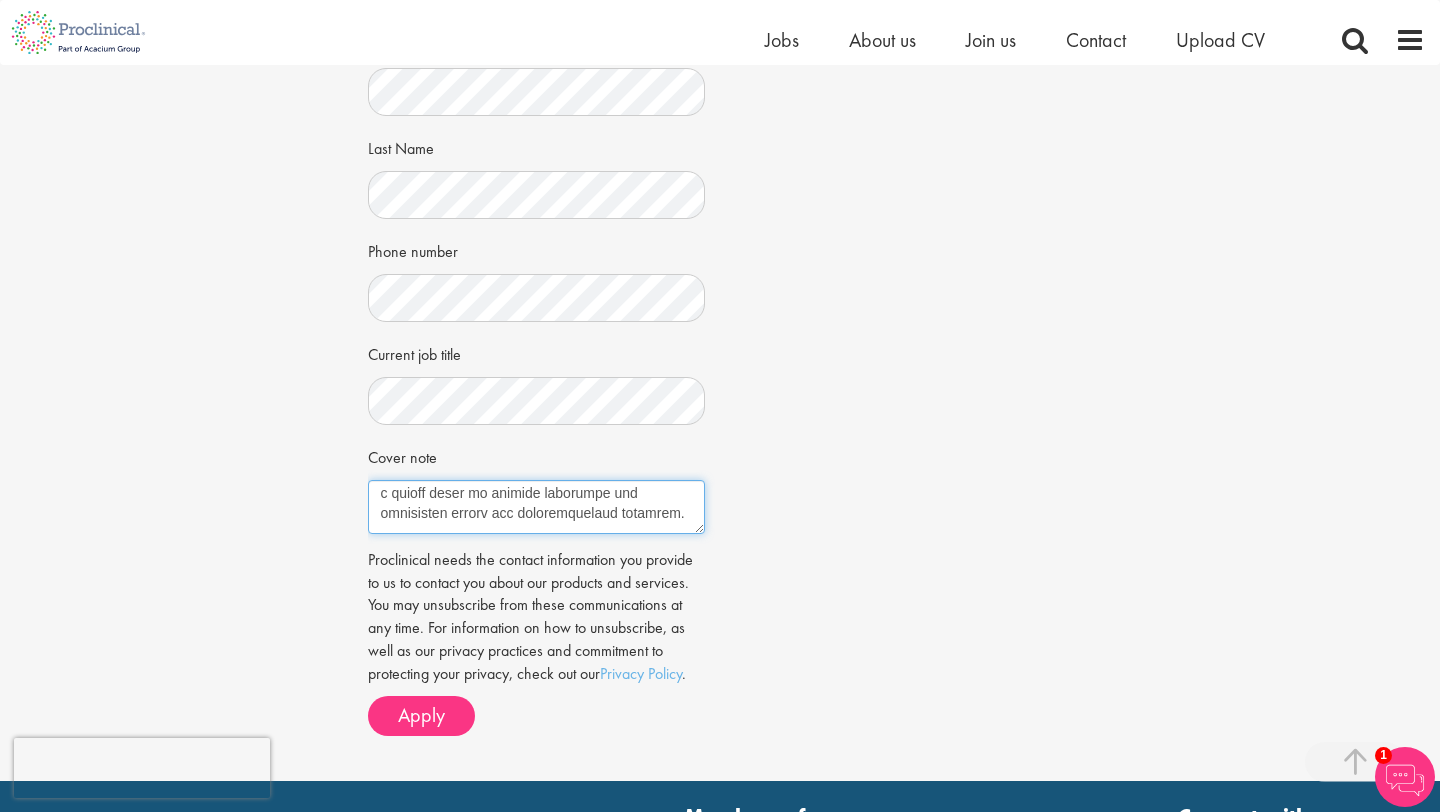 scroll, scrollTop: 158, scrollLeft: 0, axis: vertical 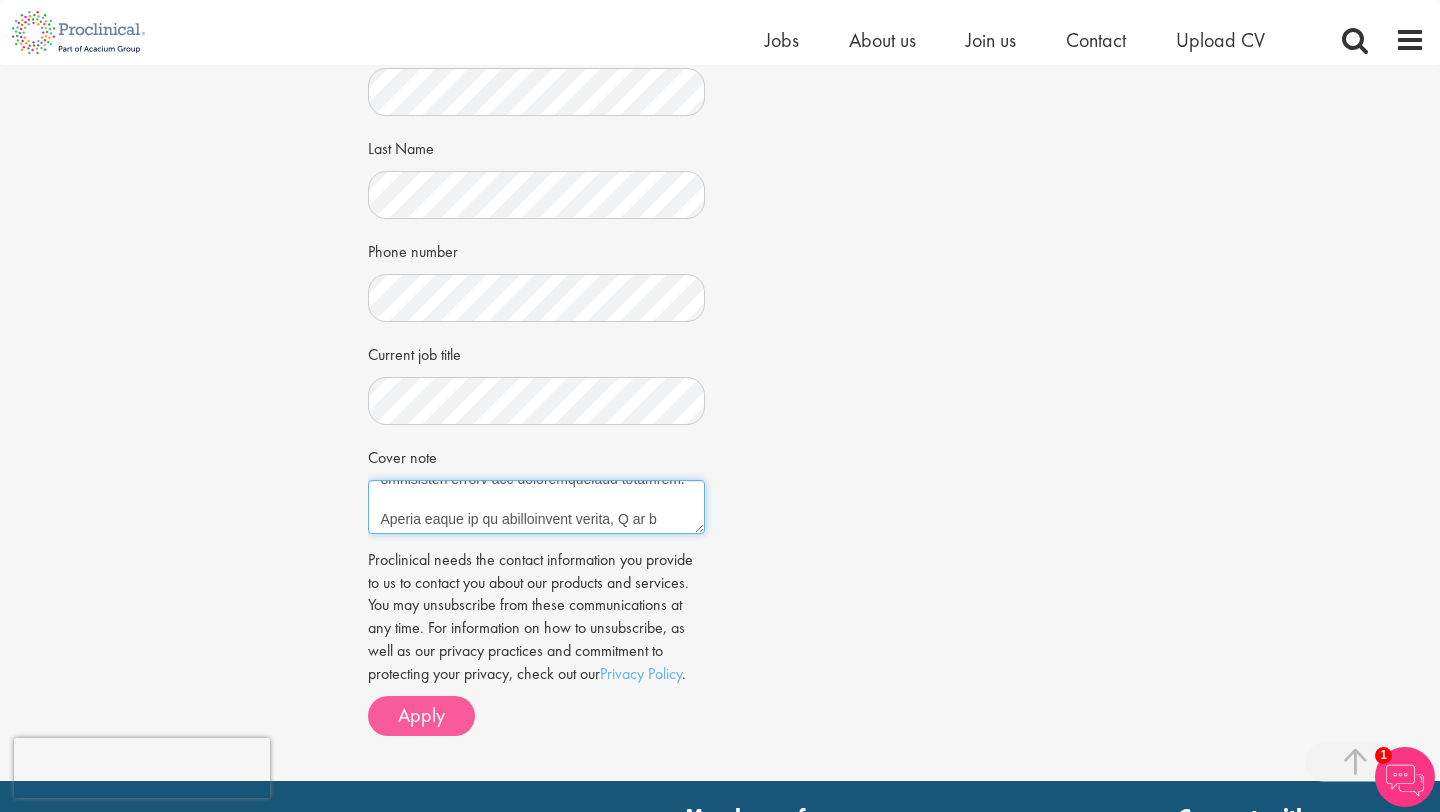 type on "Dear Hiring Manager,
I am writing to express my interest in the Quality Assurance position. With a Doctor of Pharmacy and a Master’s in Regulatory Affairs, I am driven to grow as a Regulatory Affairs Specialist, with a strong focus on quality assurance and compliance within the pharmaceutical industry.
Though early in my professional career, I am a highly motivated, fast learner with a strong work ethic and a keen interest in contributing to organizations that value innovation, collaboration, and continuous development. My academic and project work has equipped me with a solid foundation in GMP, ICH guidelines, data handling, and regulatory document submission. Through my capstone project, I gained experience in compiling compliant documentation with close attention to quality standards.
My educational background in pharmacology, clinical pharmacy, therapeutic management, ADR monitoring, and dosage calculations has prepared me to uphold the highest standards in patient safety and regulatory accuracy. Pr..." 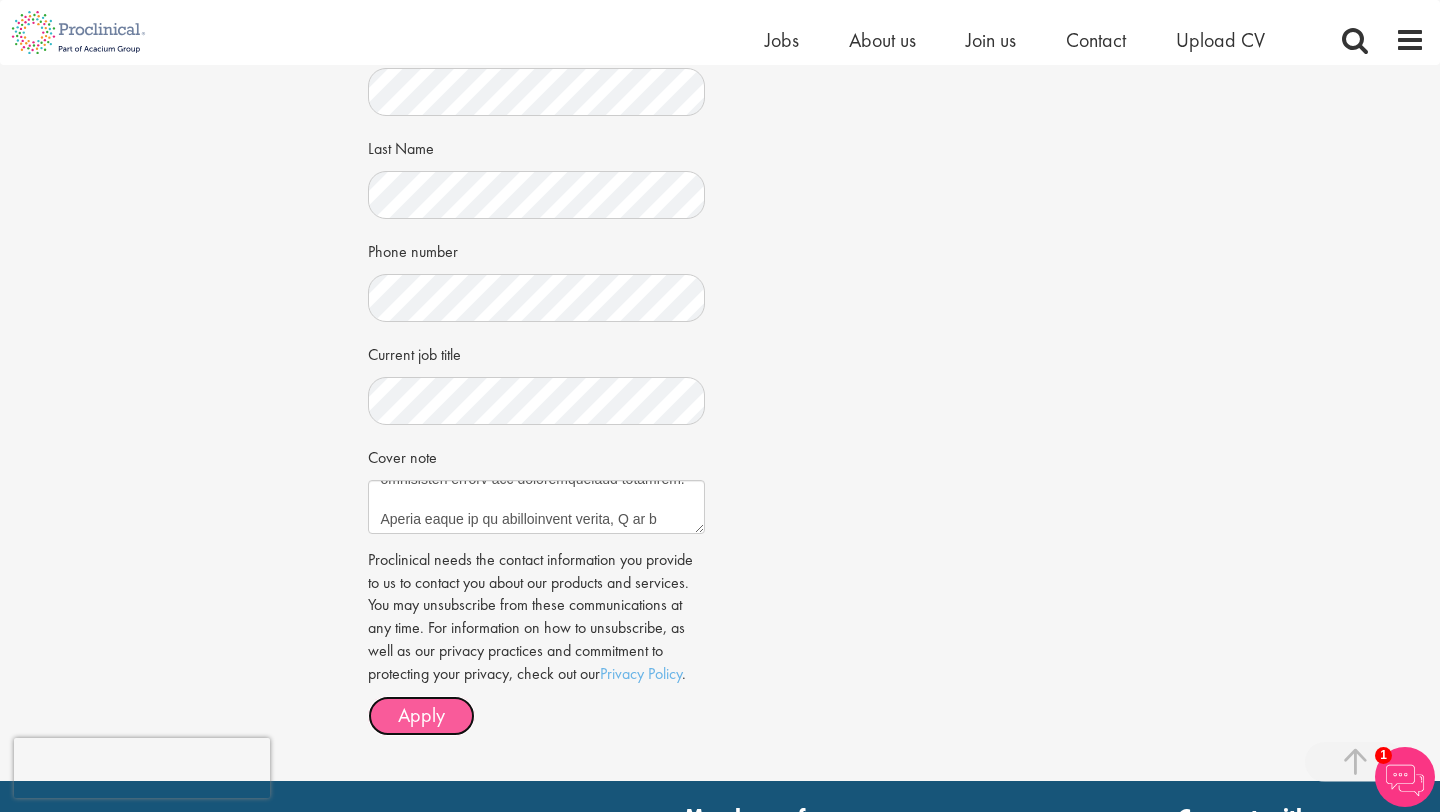 click on "Apply" at bounding box center (421, 715) 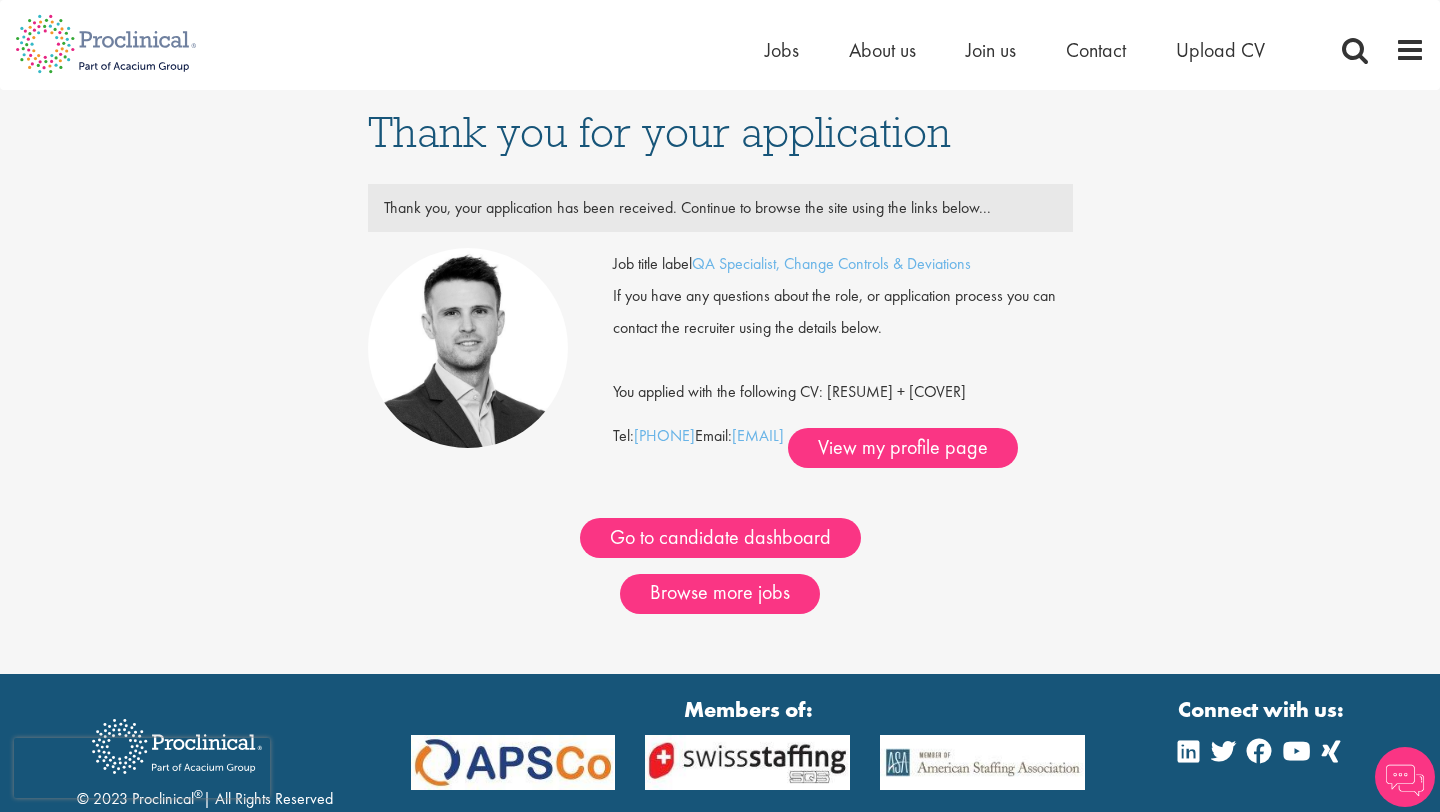 scroll, scrollTop: 0, scrollLeft: 0, axis: both 